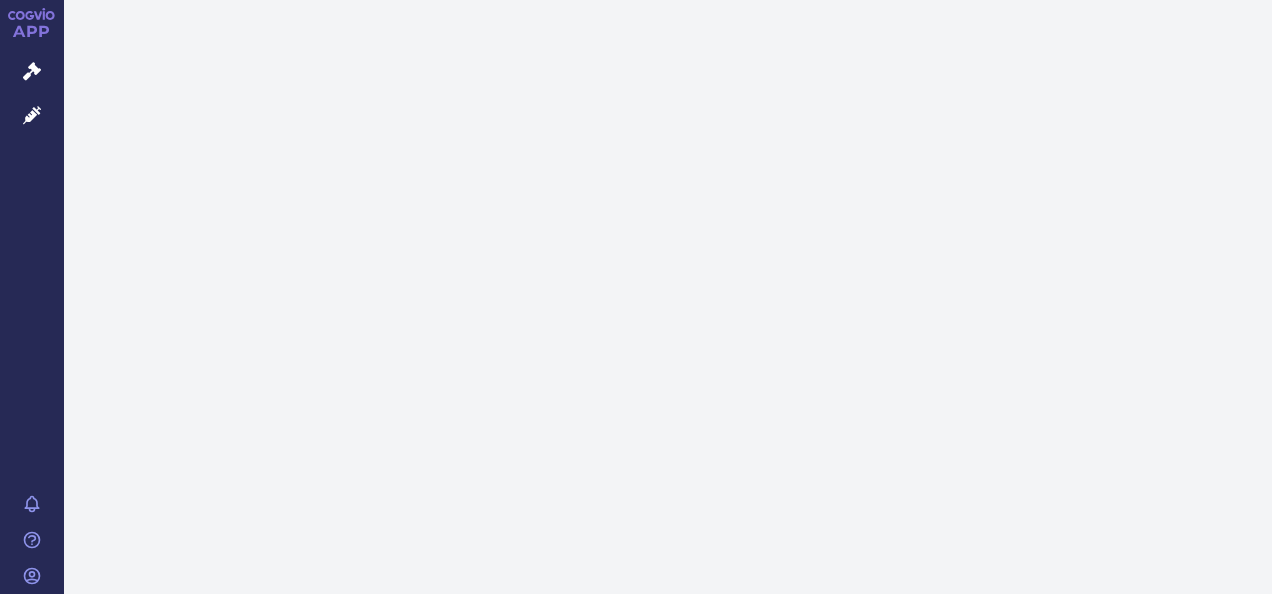scroll, scrollTop: 0, scrollLeft: 0, axis: both 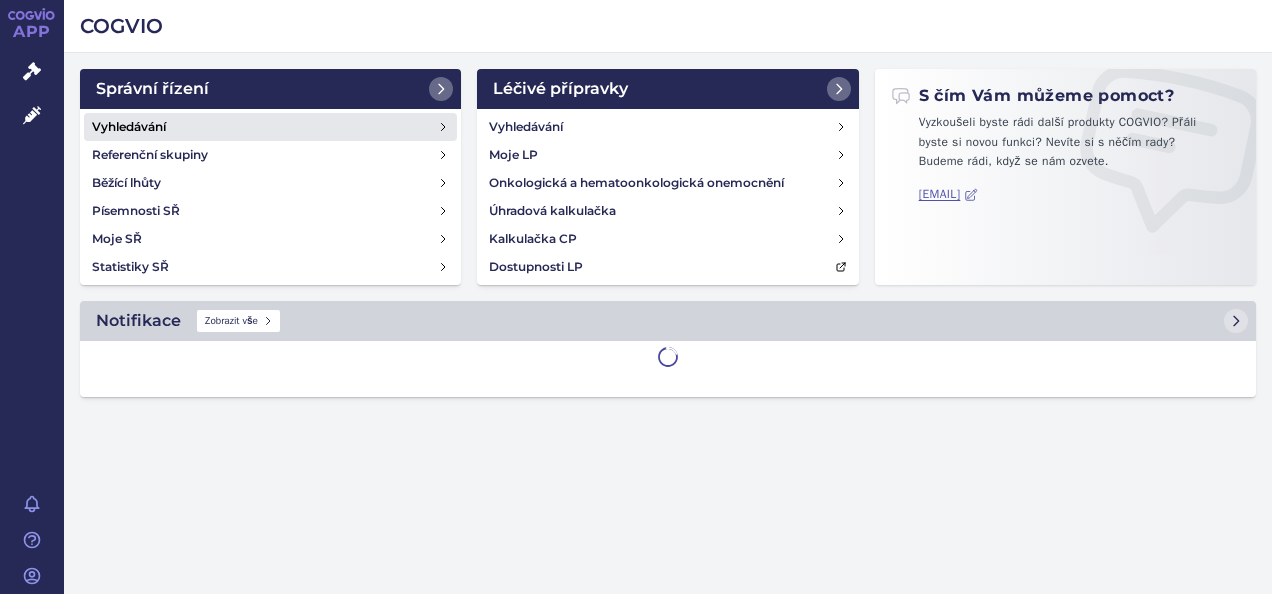 click on "Vyhledávání" at bounding box center (129, 127) 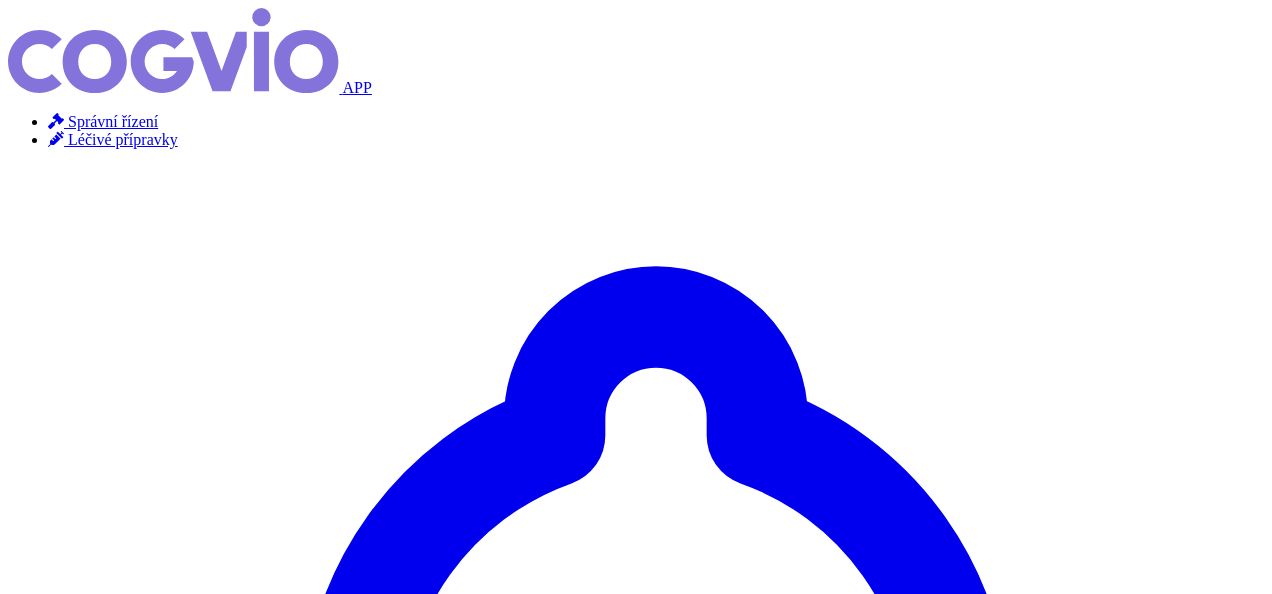 scroll, scrollTop: 0, scrollLeft: 0, axis: both 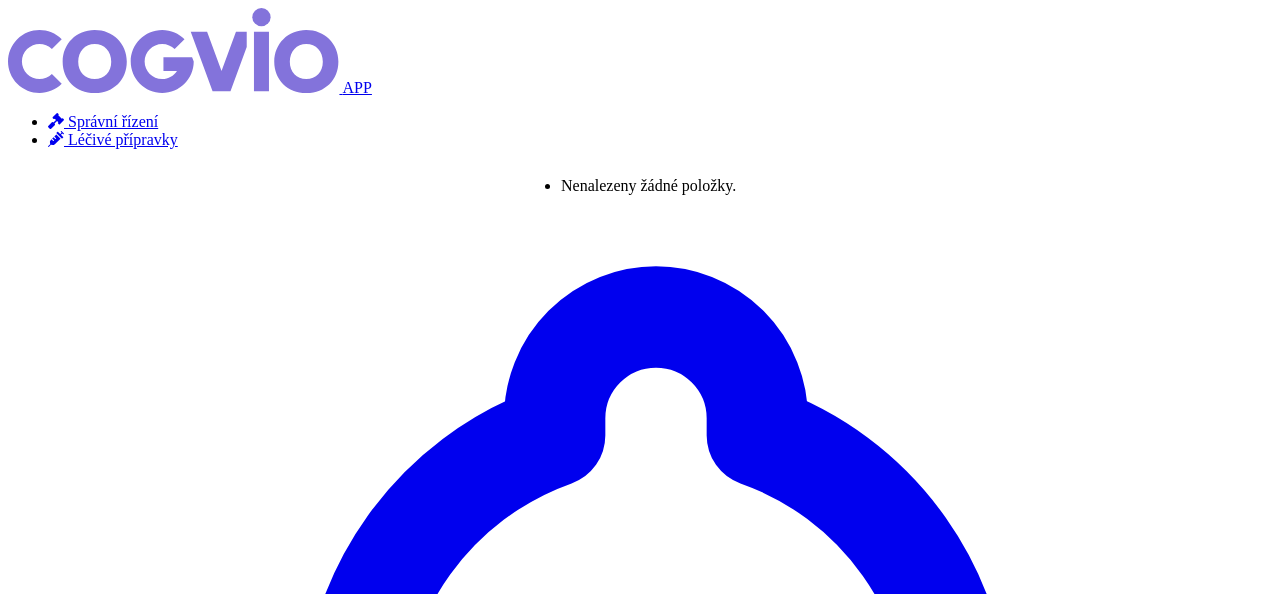 type on "ke" 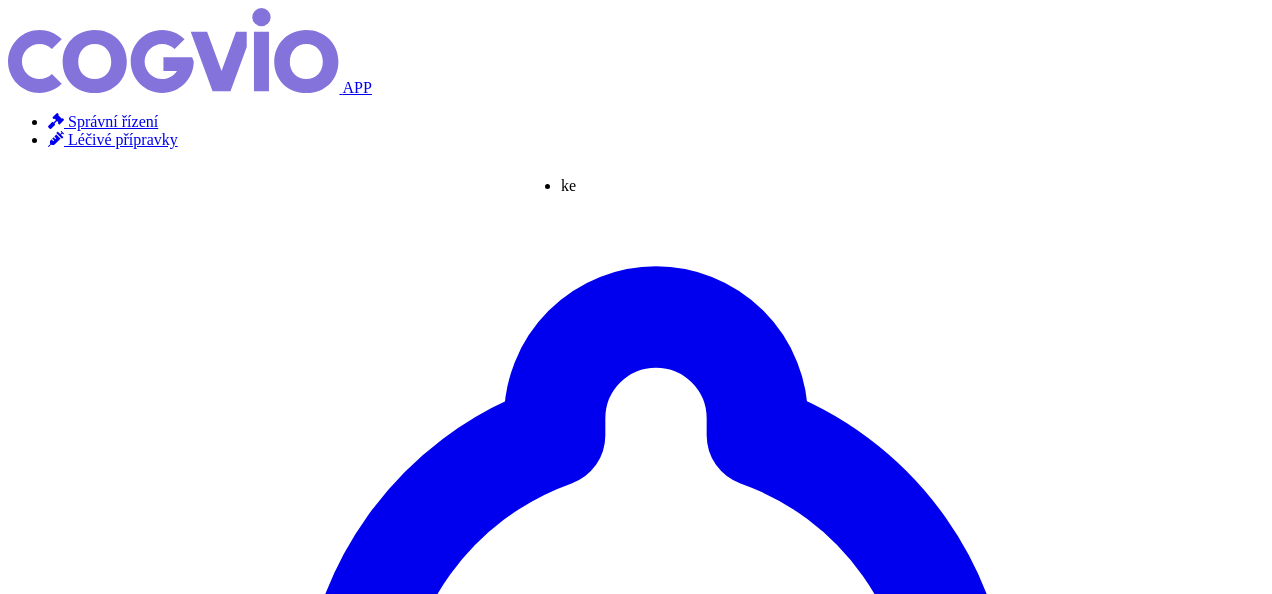 type on "kesi" 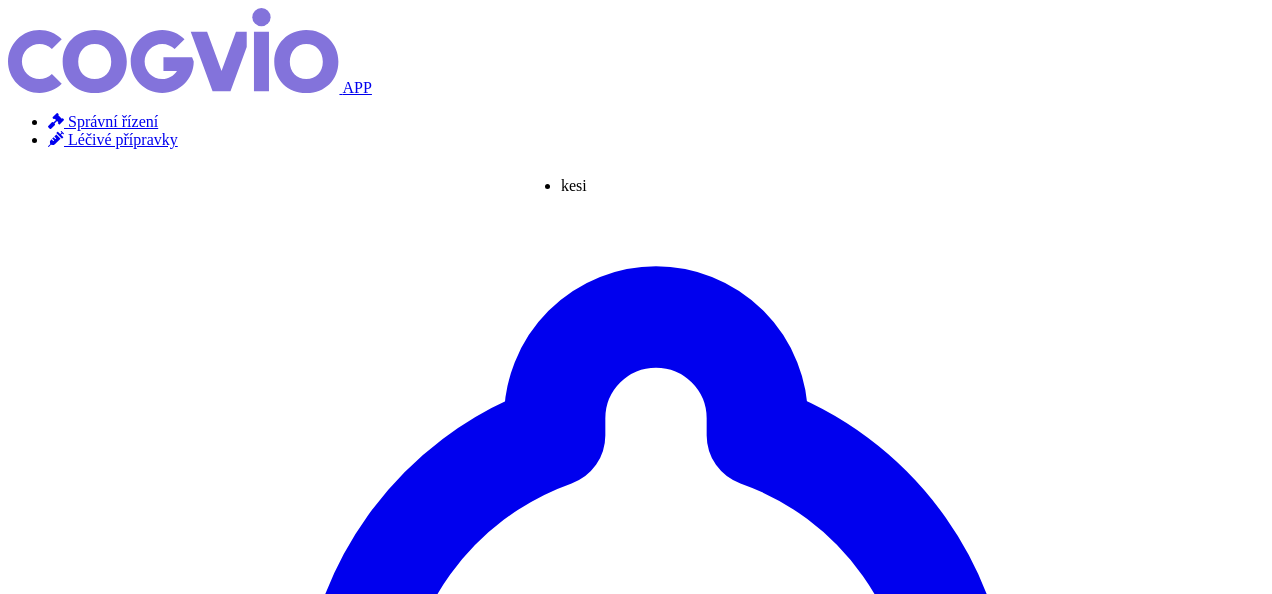 type on "kesim" 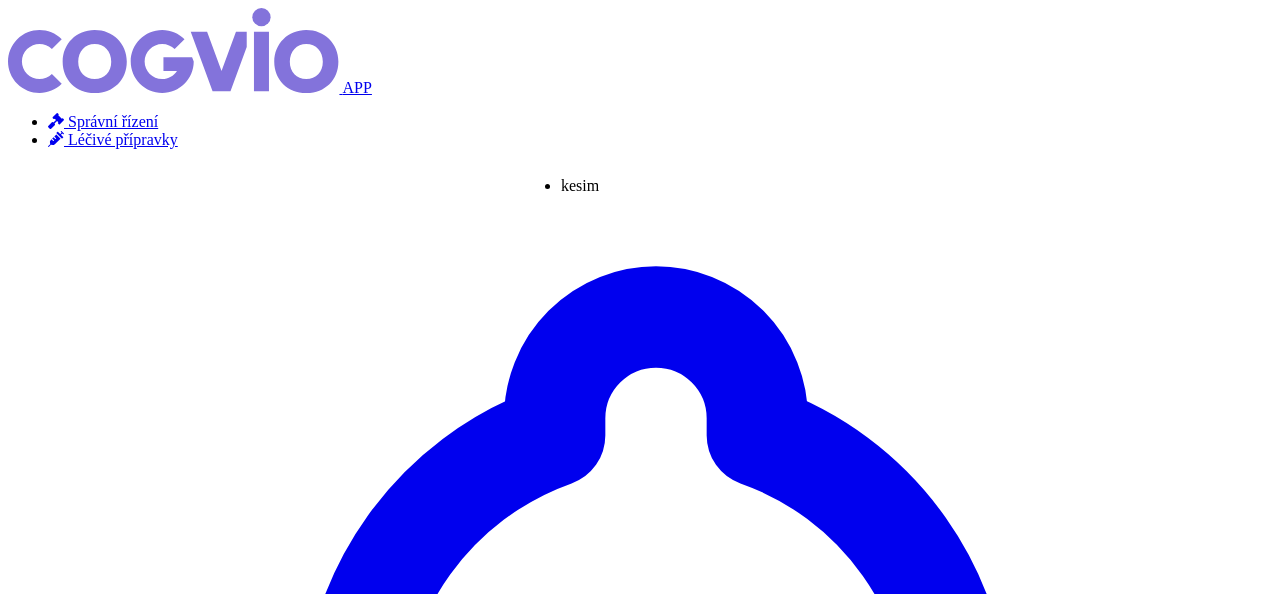 type on "kesimpt" 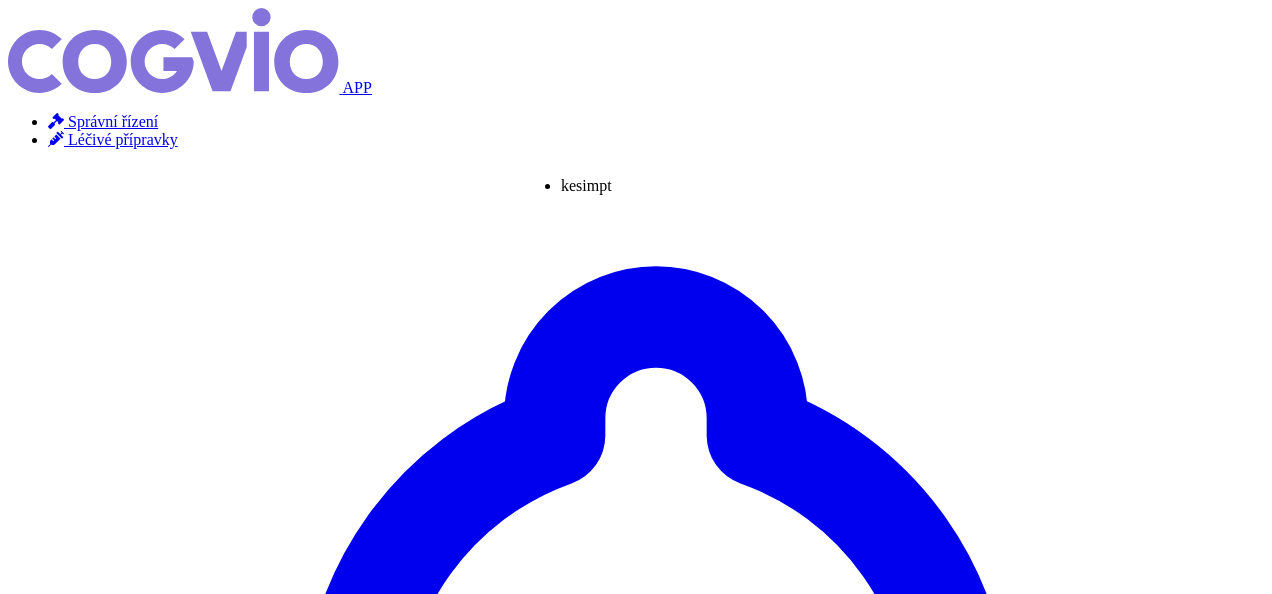 type on "kesimpta" 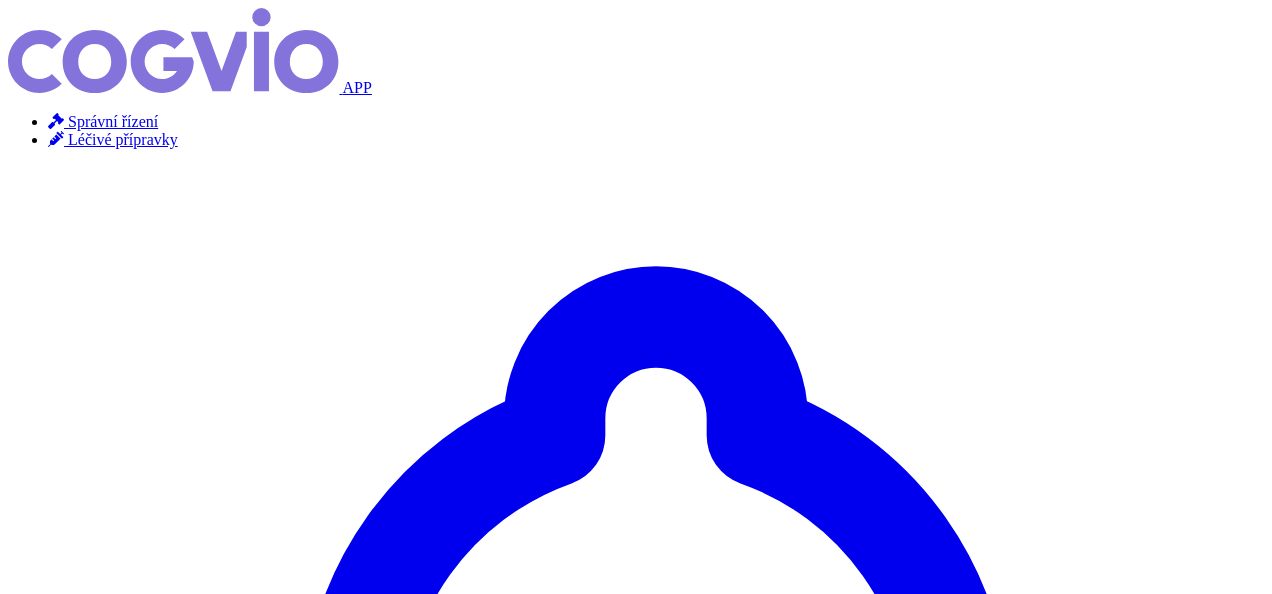 click on "Hledat" at bounding box center [35, 4361] 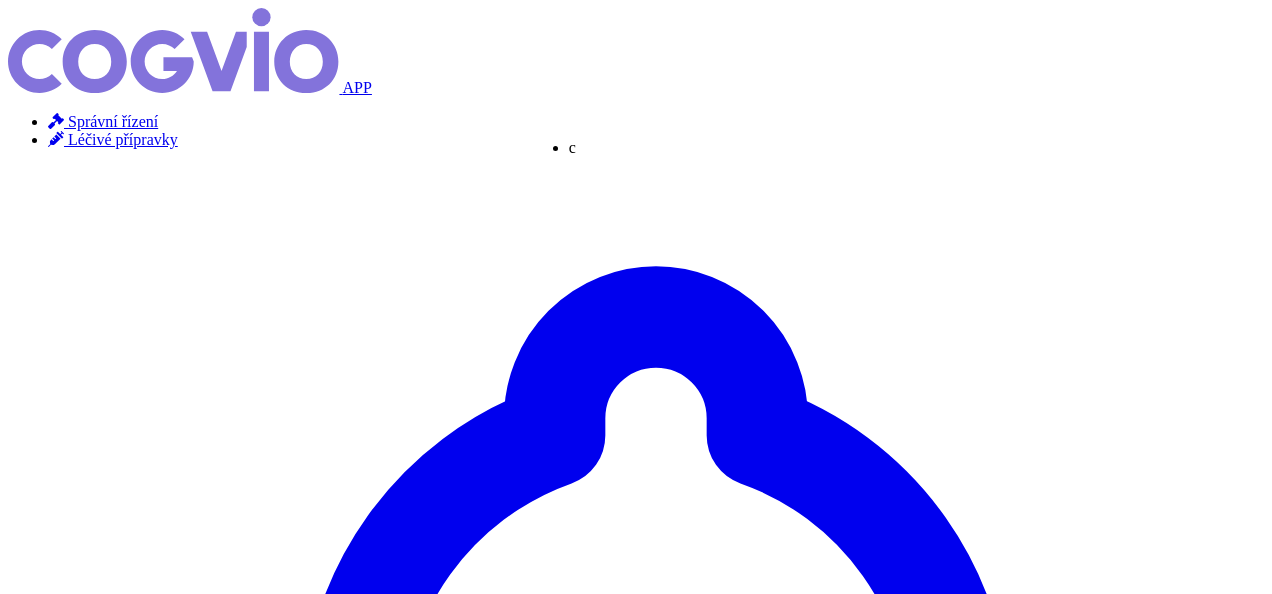 type on "cose" 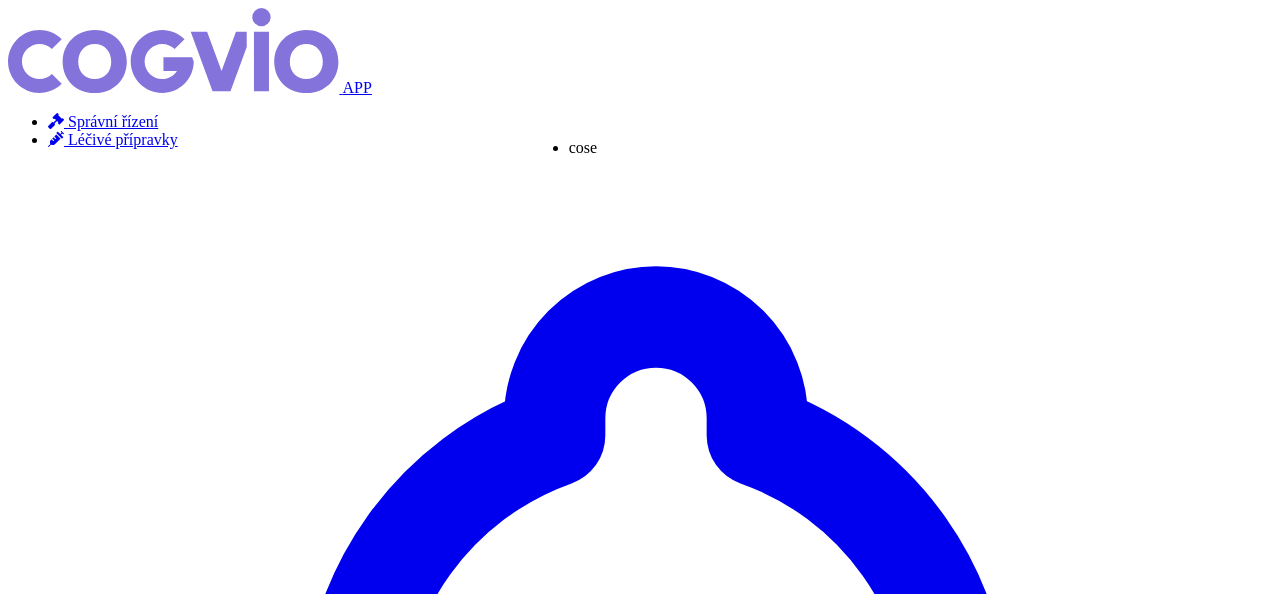 type on "cosent" 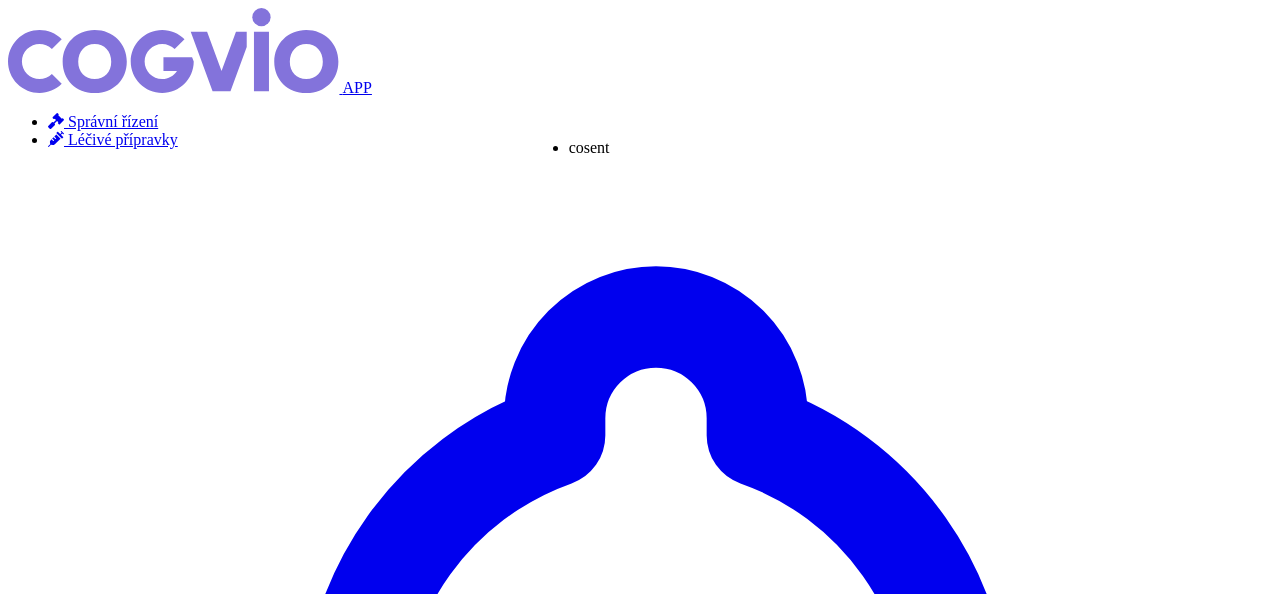type on "cosentyx" 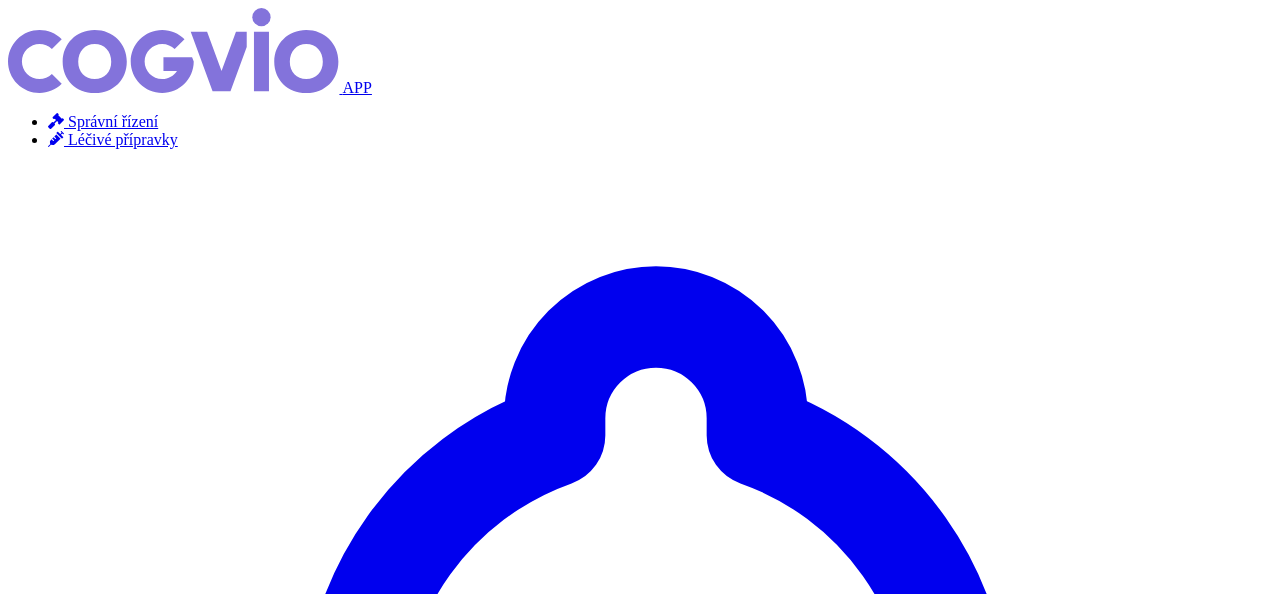 click on "Hledat" at bounding box center (35, 4431) 